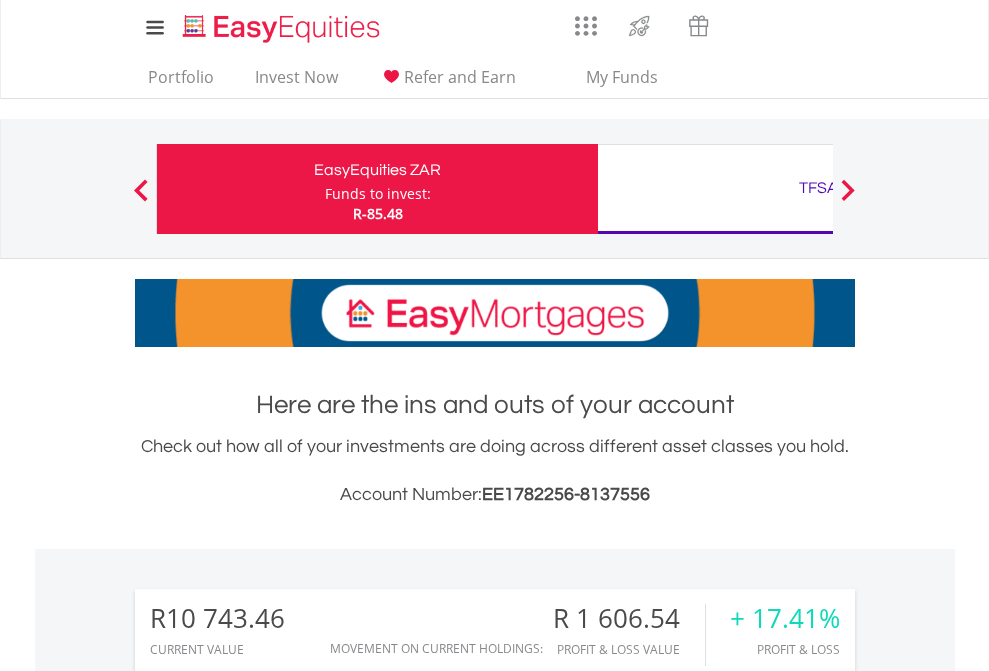 scroll, scrollTop: 0, scrollLeft: 0, axis: both 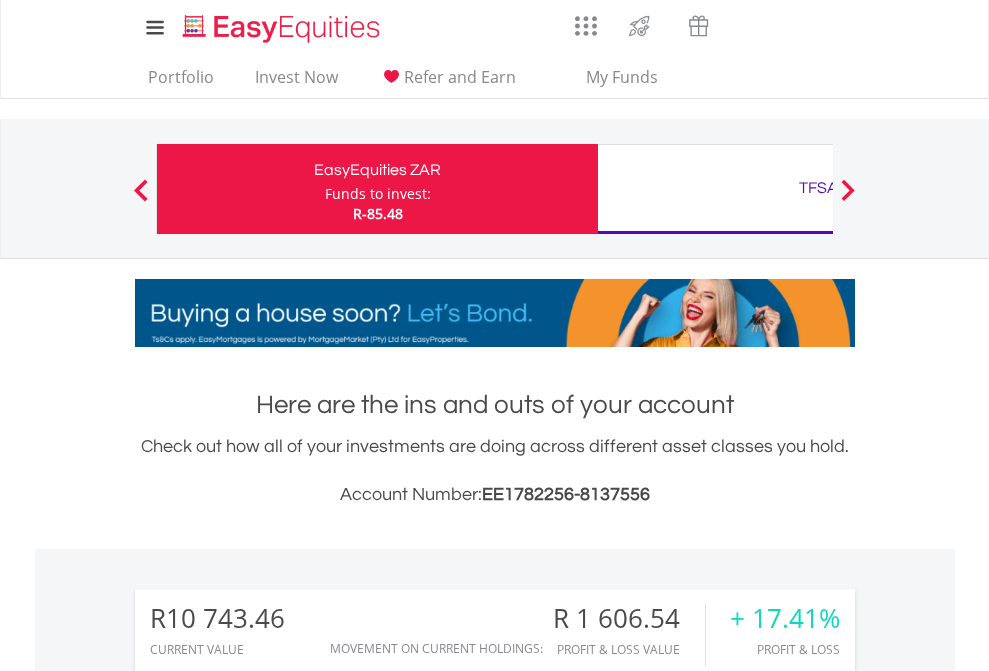 click on "Funds to invest:" at bounding box center (378, 194) 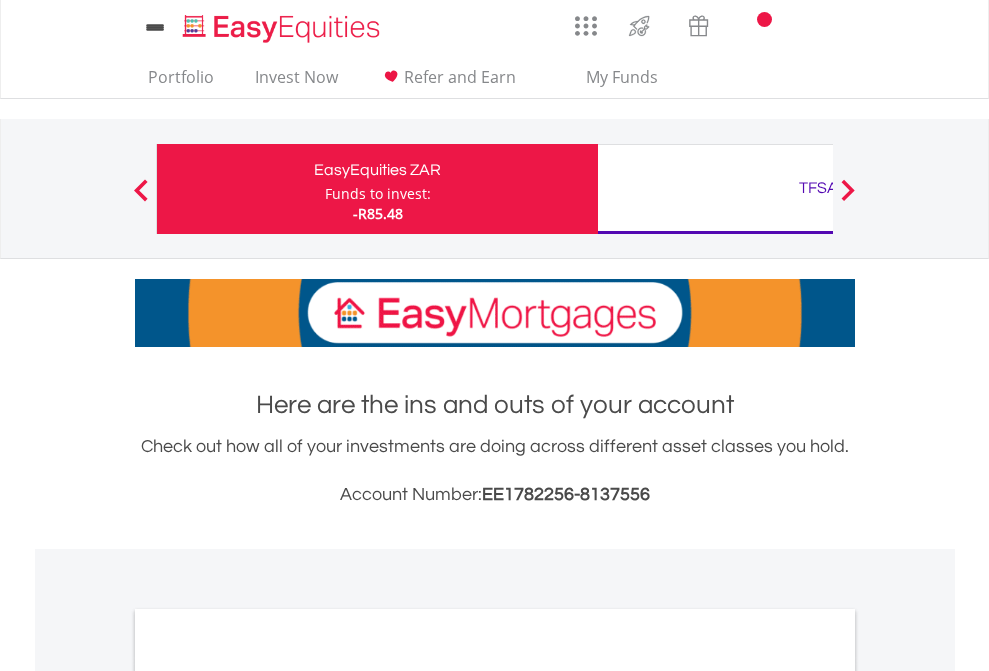 scroll, scrollTop: 0, scrollLeft: 0, axis: both 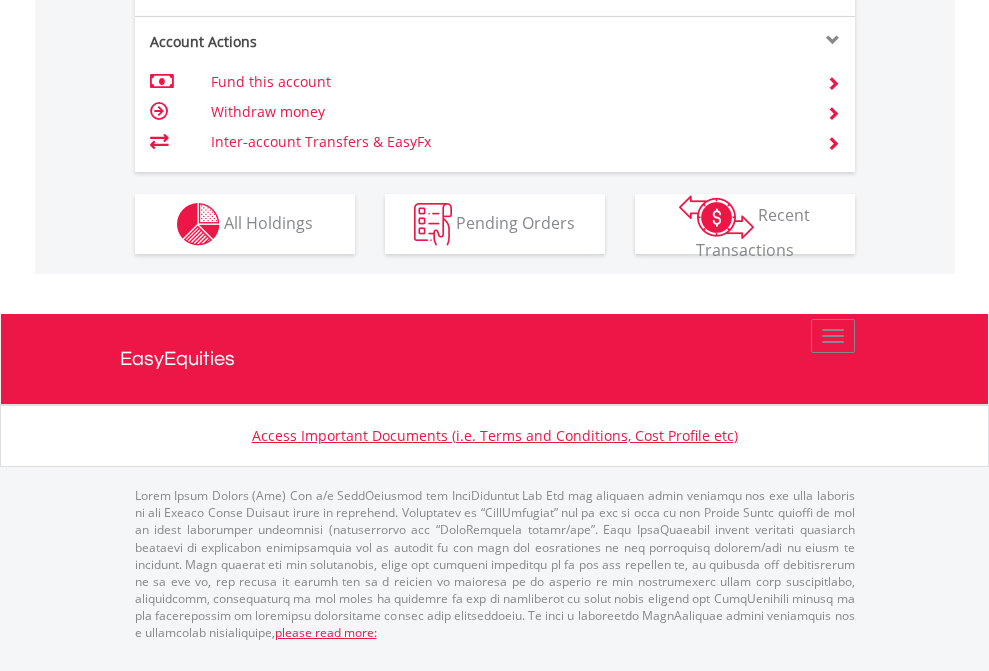 click on "Investment types" at bounding box center (706, -337) 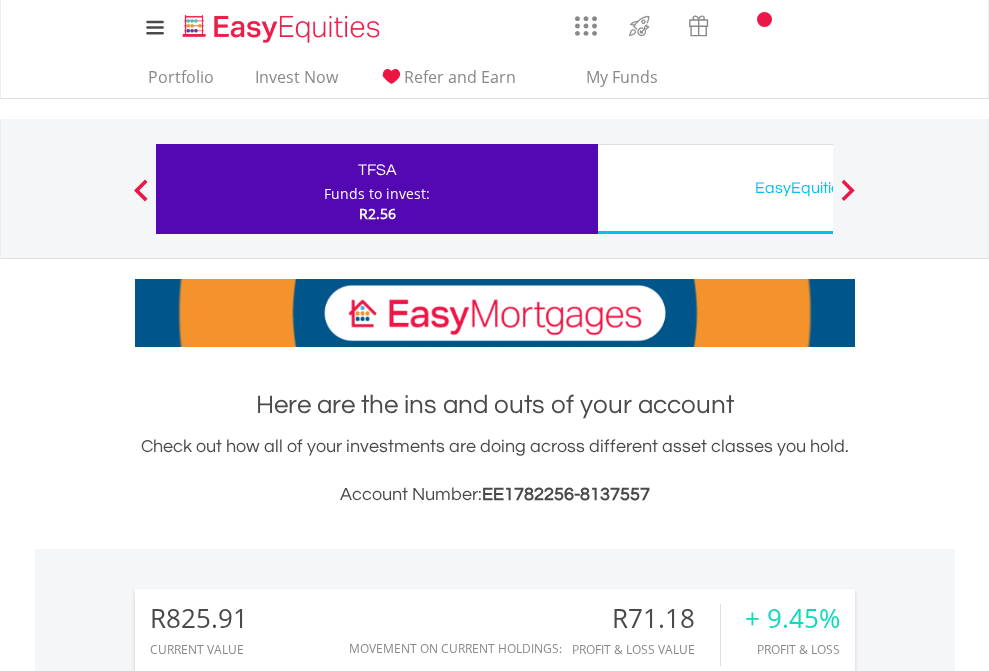 scroll, scrollTop: 0, scrollLeft: 0, axis: both 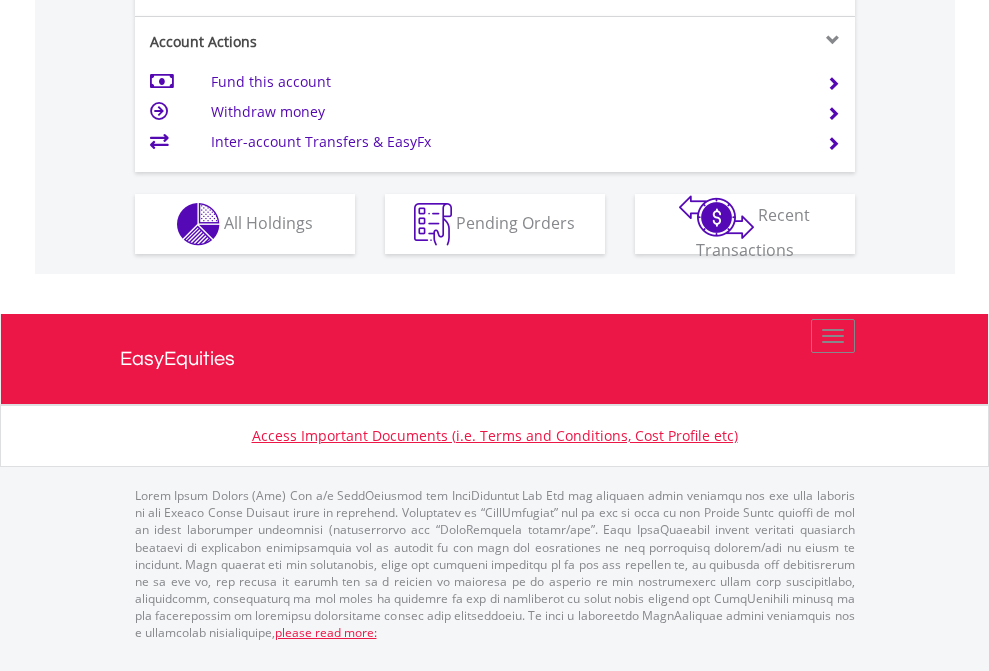 click on "Investment types" at bounding box center [706, -337] 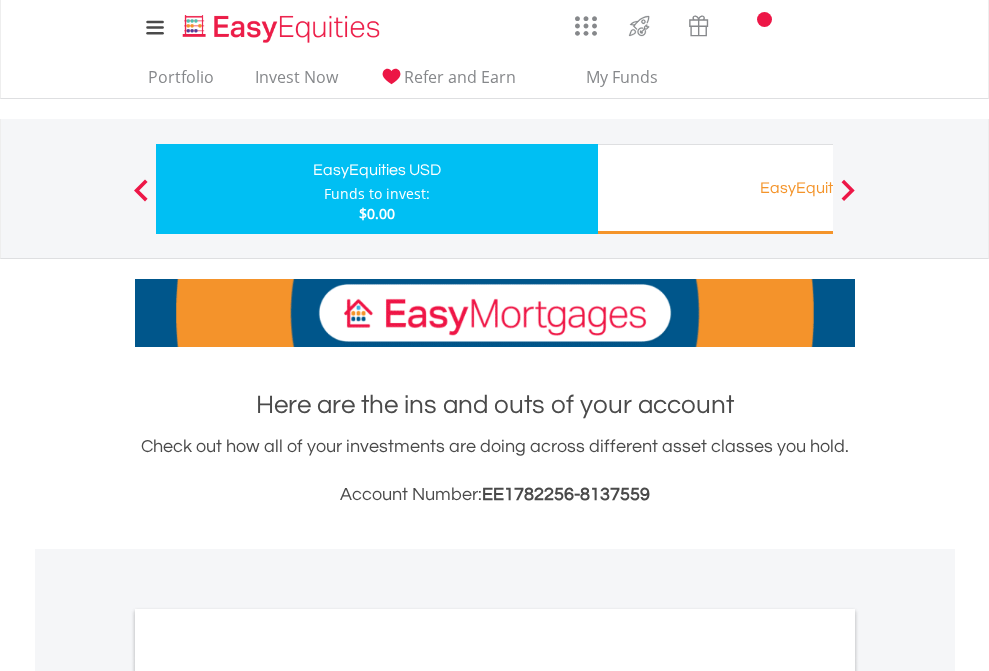 scroll, scrollTop: 0, scrollLeft: 0, axis: both 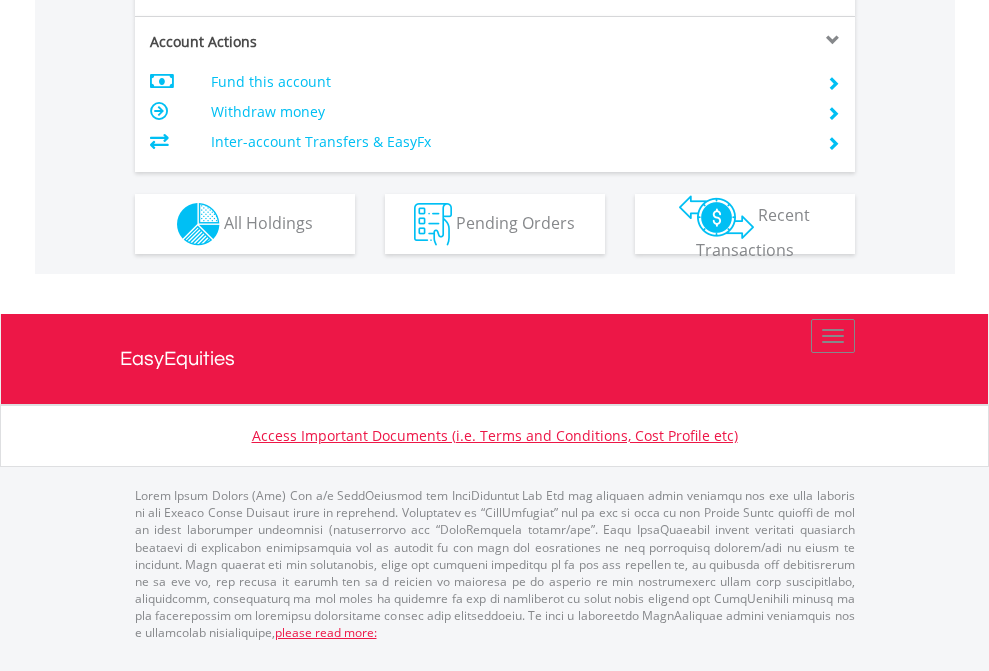 click on "Investment types" at bounding box center (706, -337) 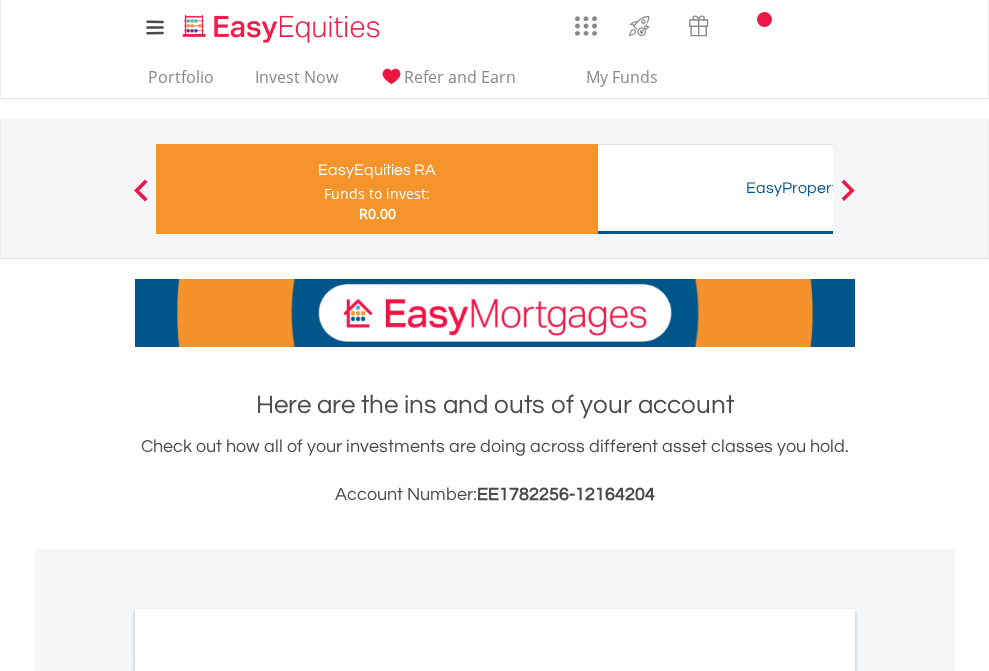 scroll, scrollTop: 0, scrollLeft: 0, axis: both 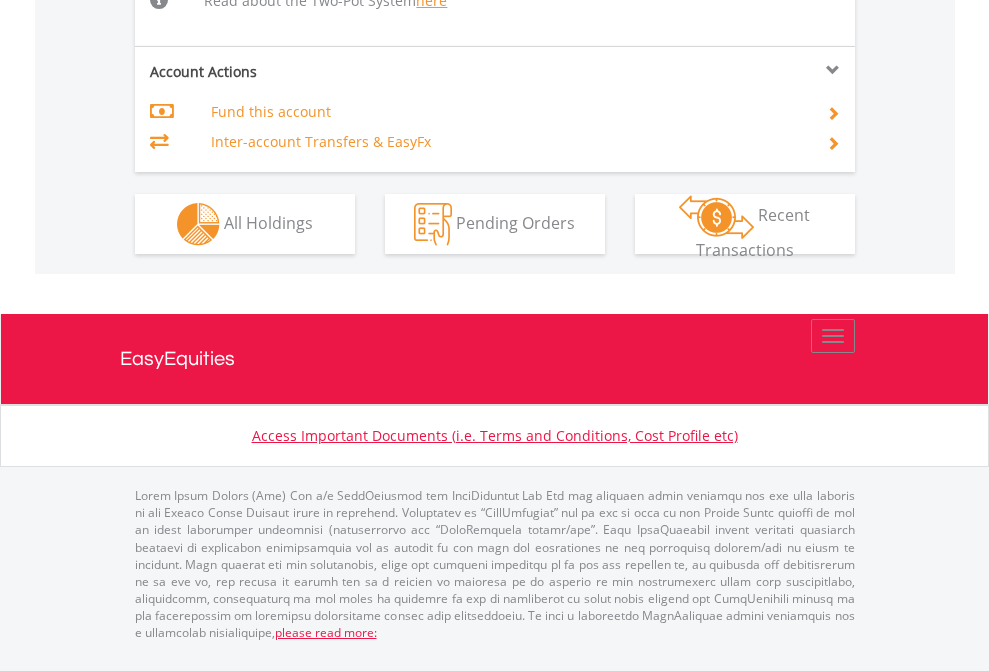 click on "Investment types" at bounding box center (706, -518) 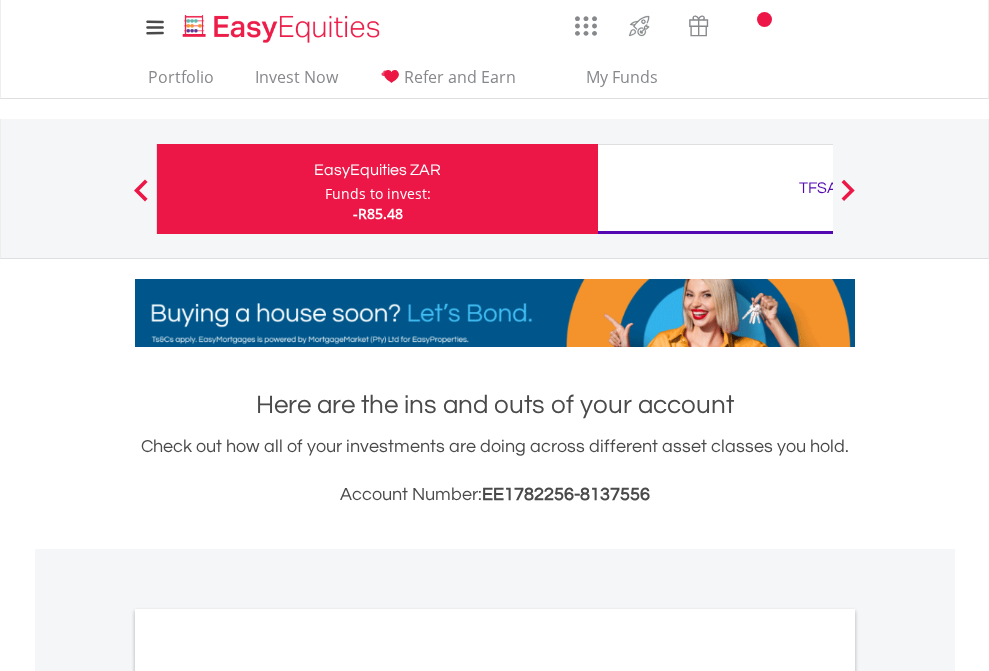 scroll, scrollTop: 0, scrollLeft: 0, axis: both 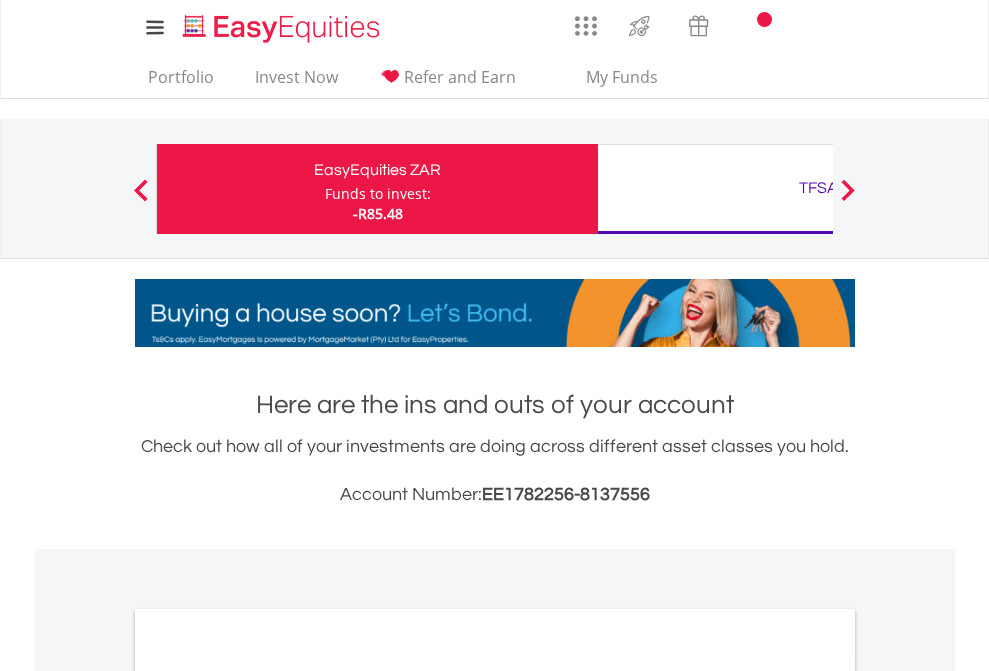 click on "All Holdings" at bounding box center (268, 1096) 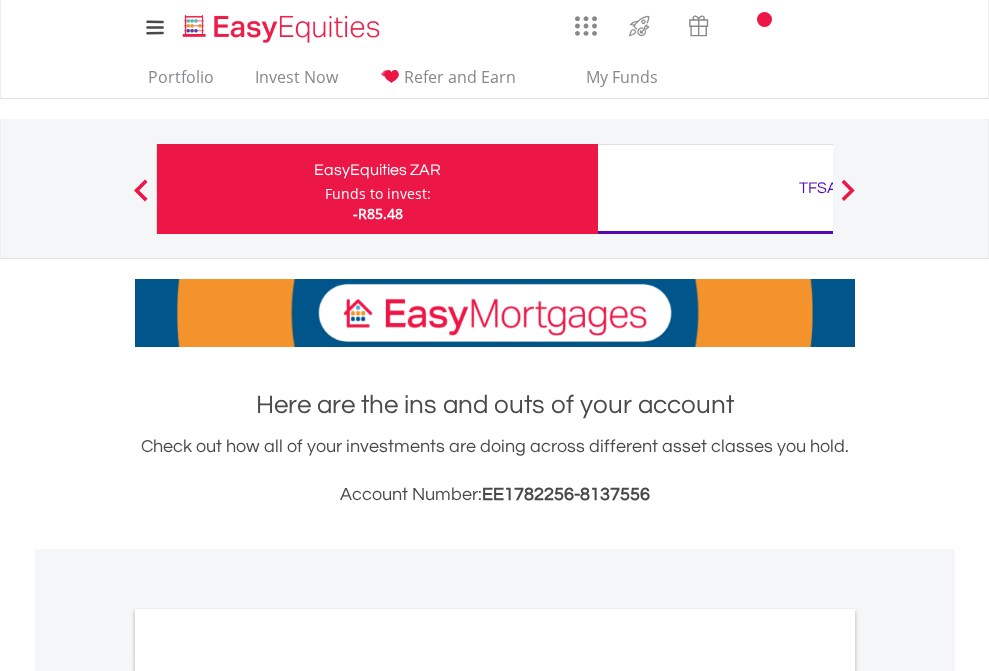 scroll, scrollTop: 1653, scrollLeft: 0, axis: vertical 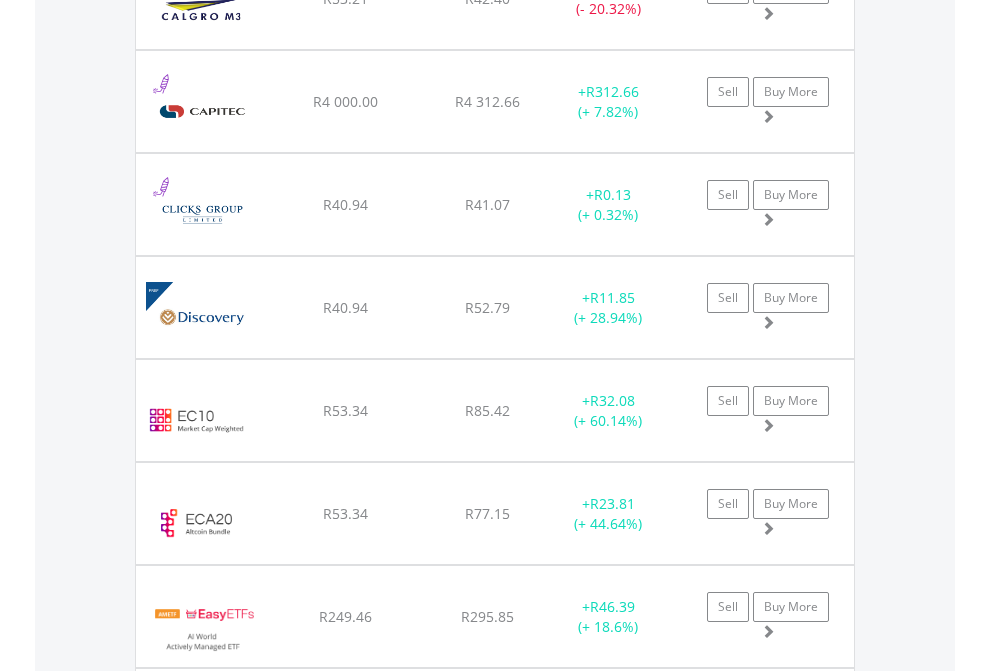 click on "TFSA" at bounding box center [818, -2196] 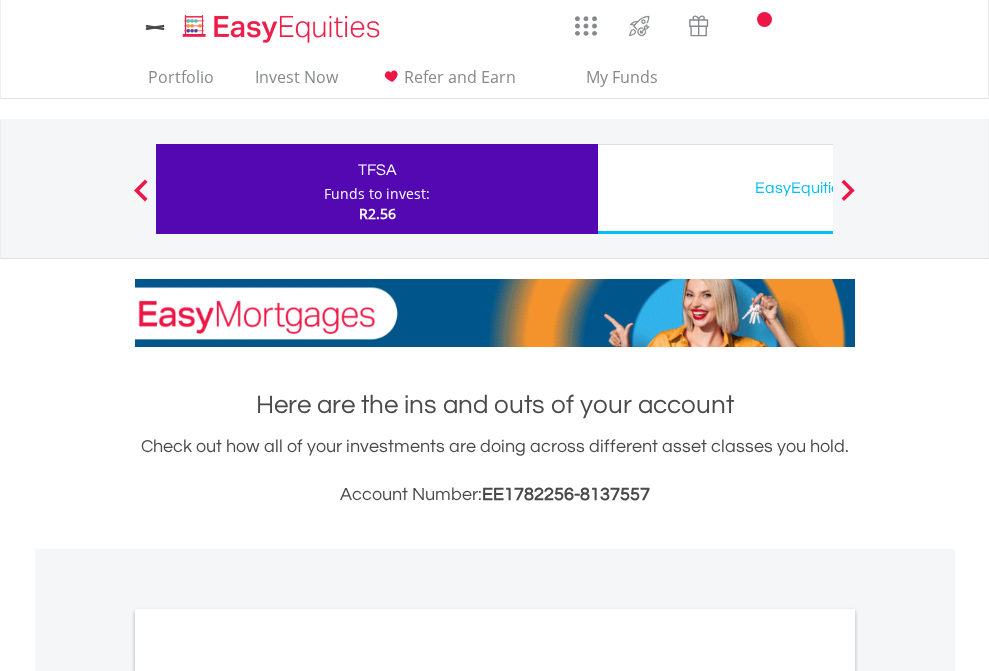 scroll, scrollTop: 0, scrollLeft: 0, axis: both 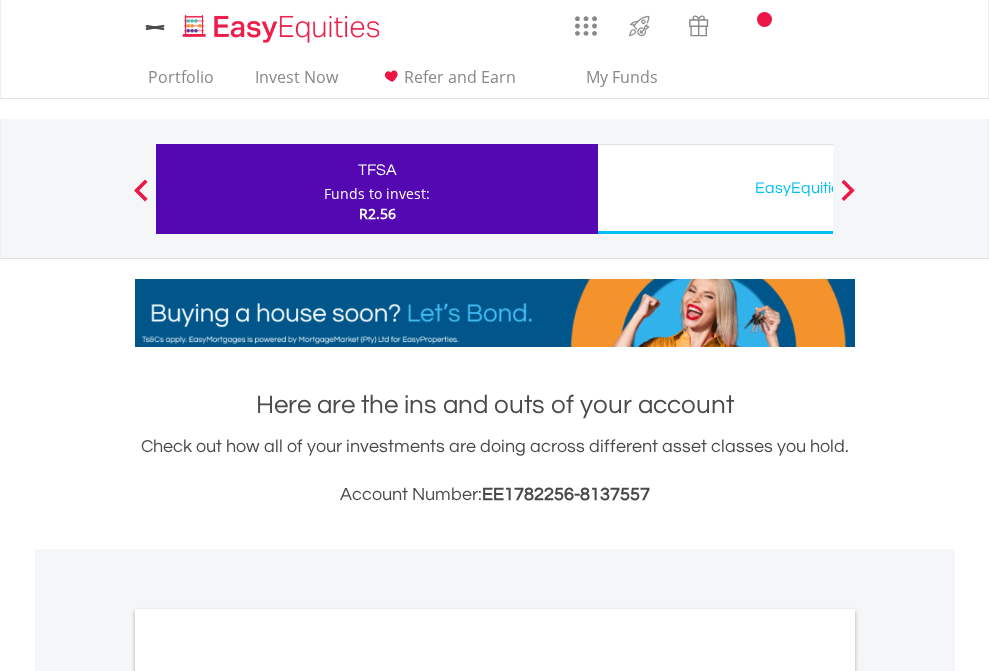 click on "All Holdings" at bounding box center (268, 1096) 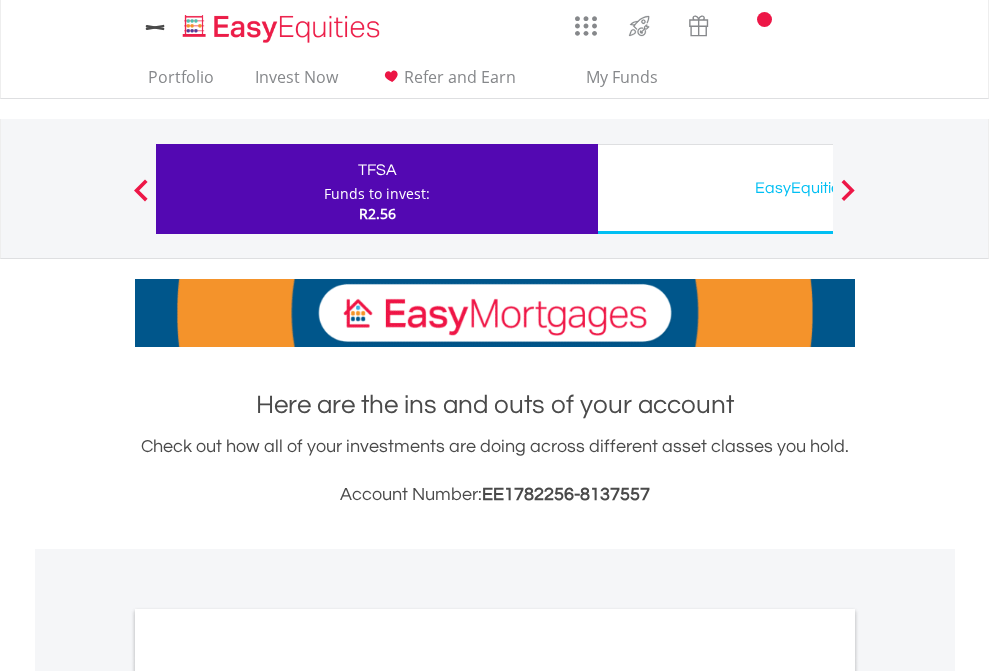 scroll, scrollTop: 1202, scrollLeft: 0, axis: vertical 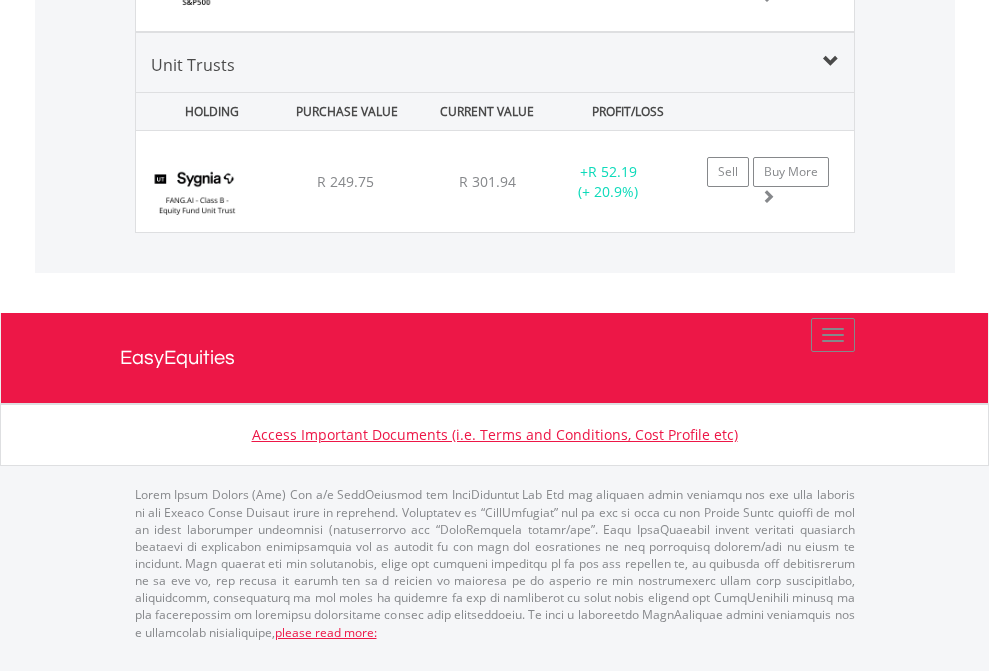 click on "EasyEquities USD" at bounding box center [818, -1619] 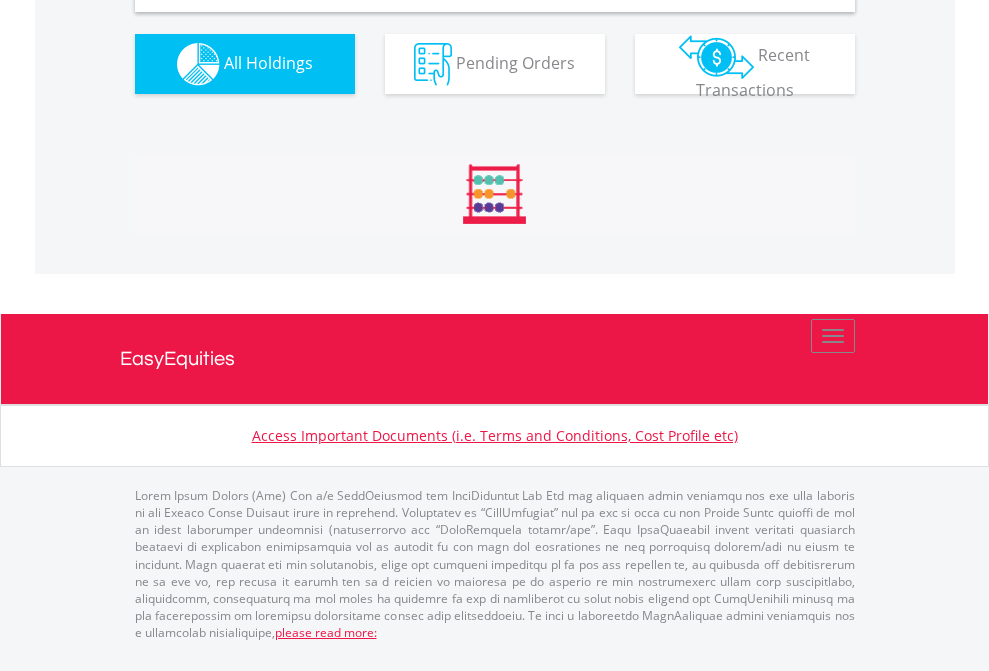 scroll, scrollTop: 1933, scrollLeft: 0, axis: vertical 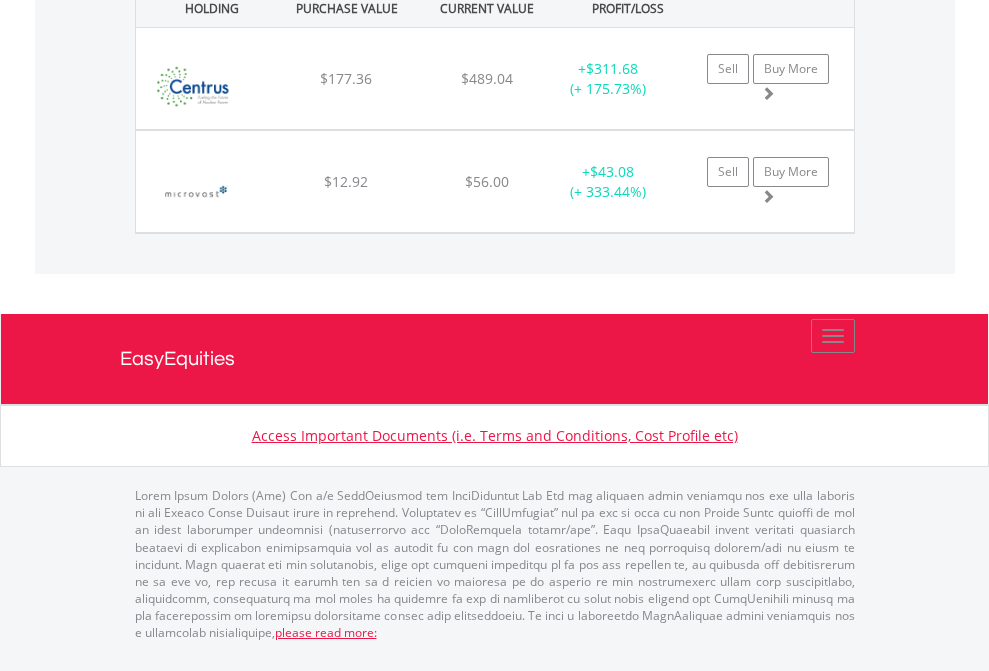 click on "EasyEquities RA" at bounding box center (818, -1071) 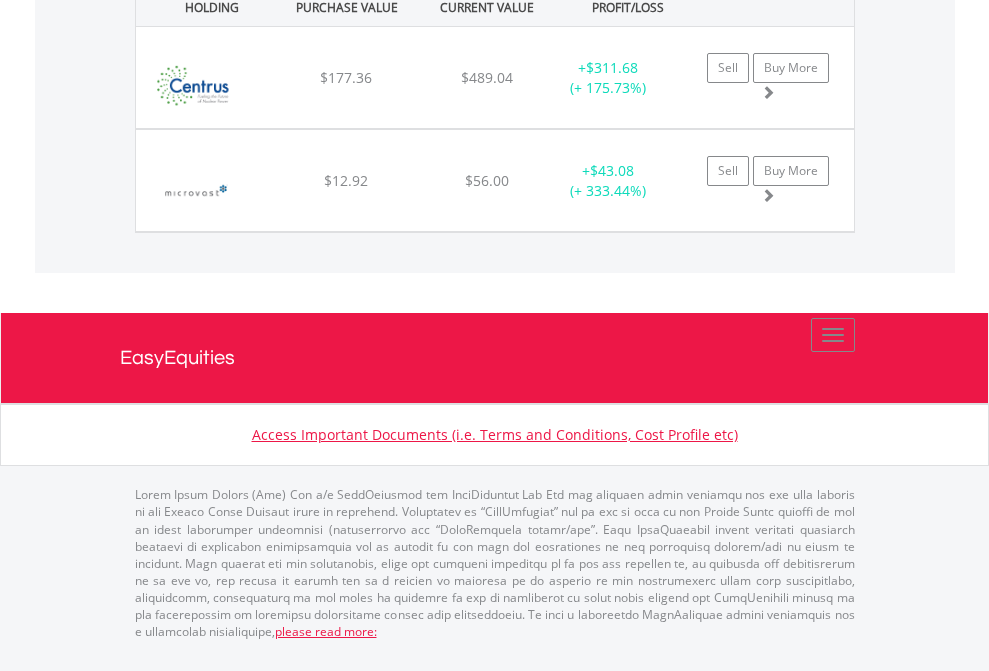 scroll, scrollTop: 144, scrollLeft: 0, axis: vertical 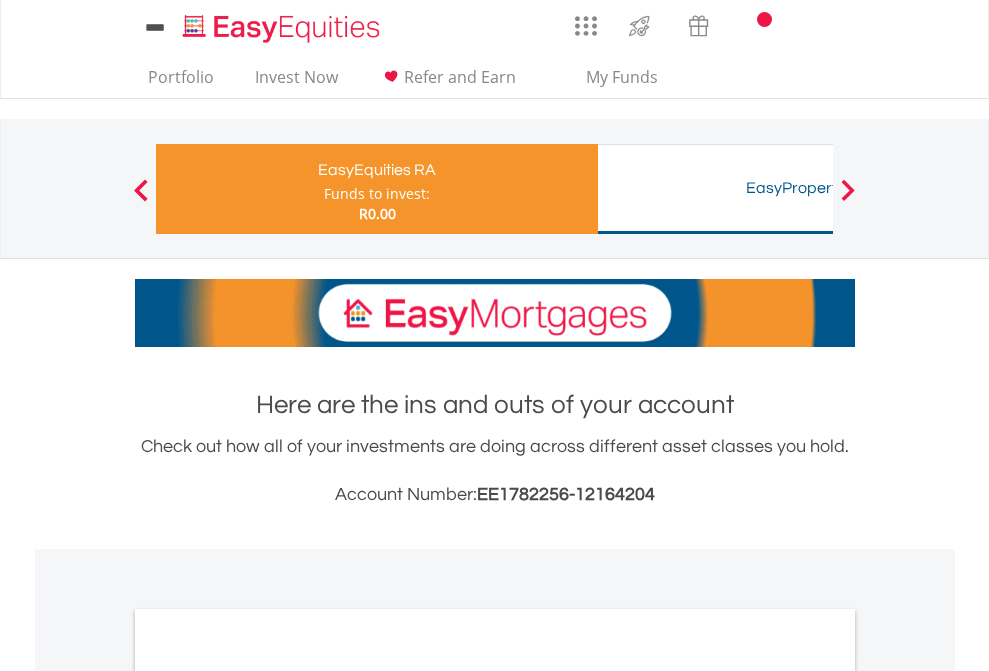 click on "All Holdings" at bounding box center [268, 1066] 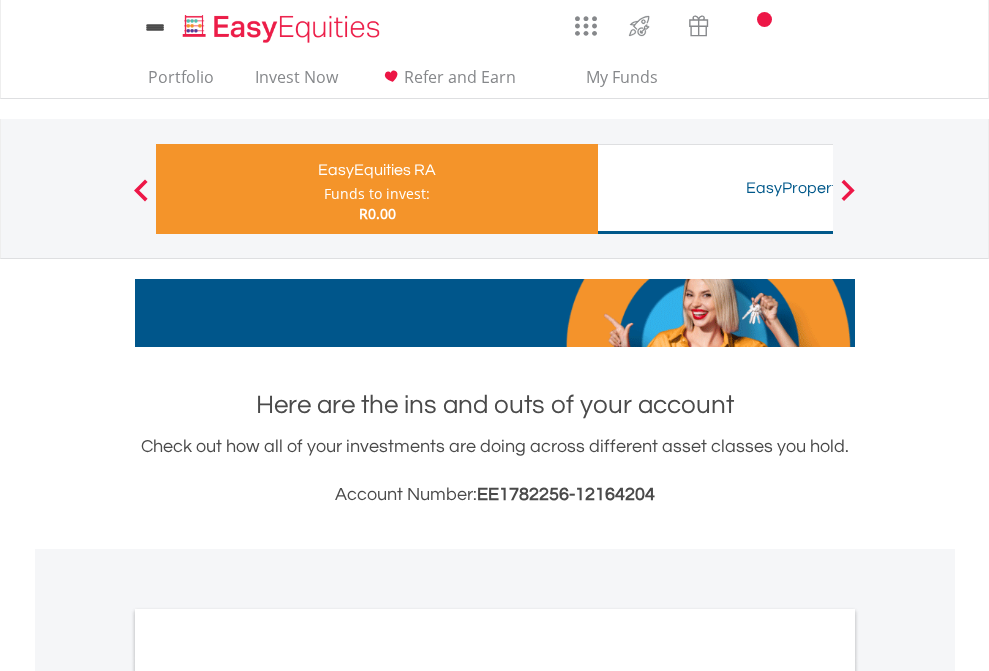 scroll, scrollTop: 1202, scrollLeft: 0, axis: vertical 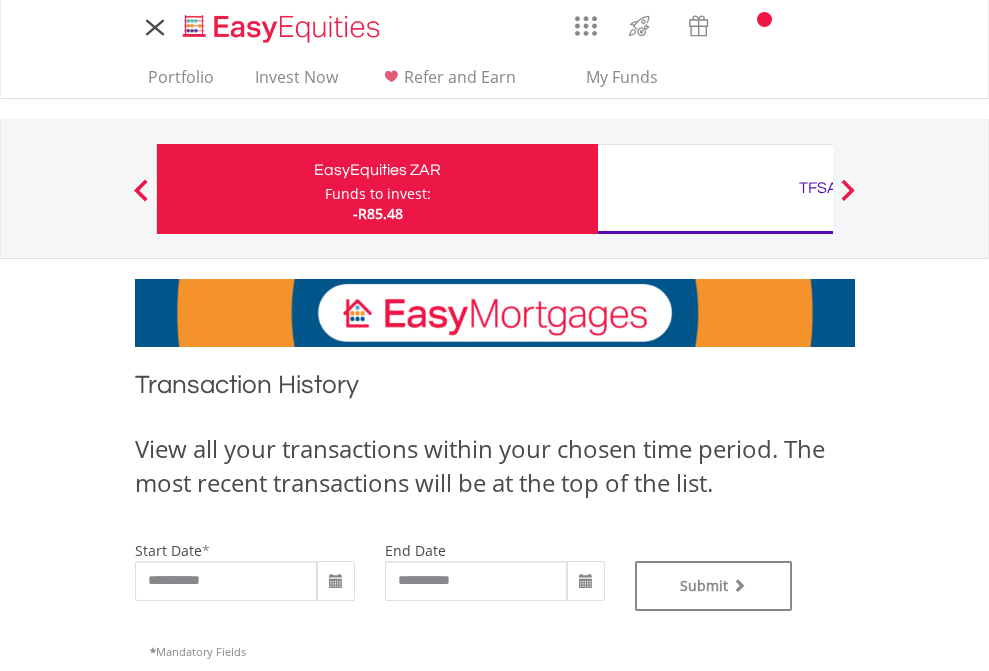 type on "**********" 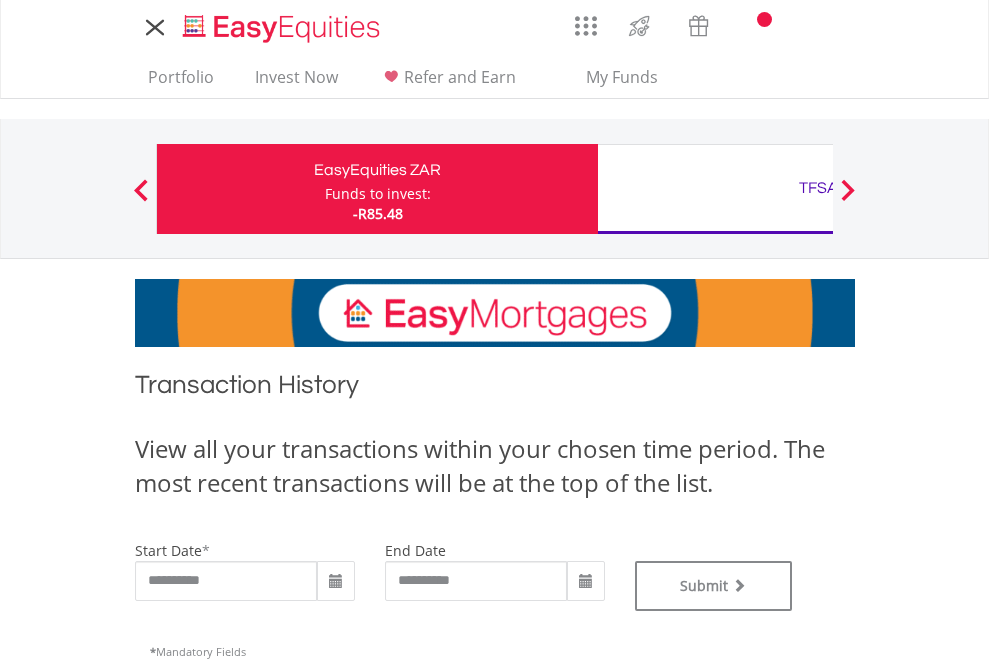type on "**********" 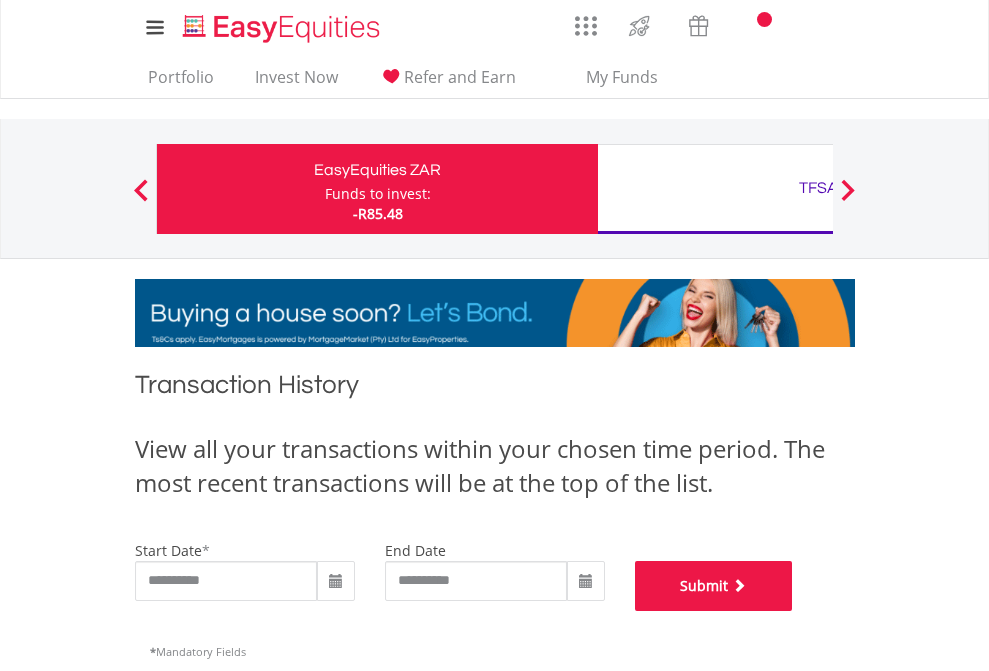 click on "Submit" at bounding box center [714, 586] 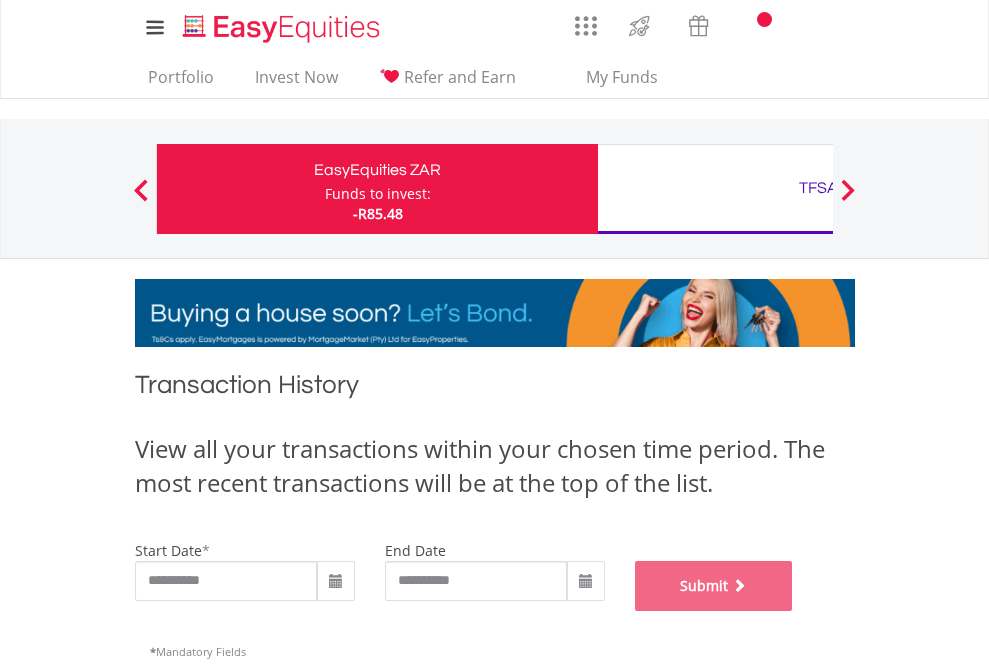 scroll, scrollTop: 811, scrollLeft: 0, axis: vertical 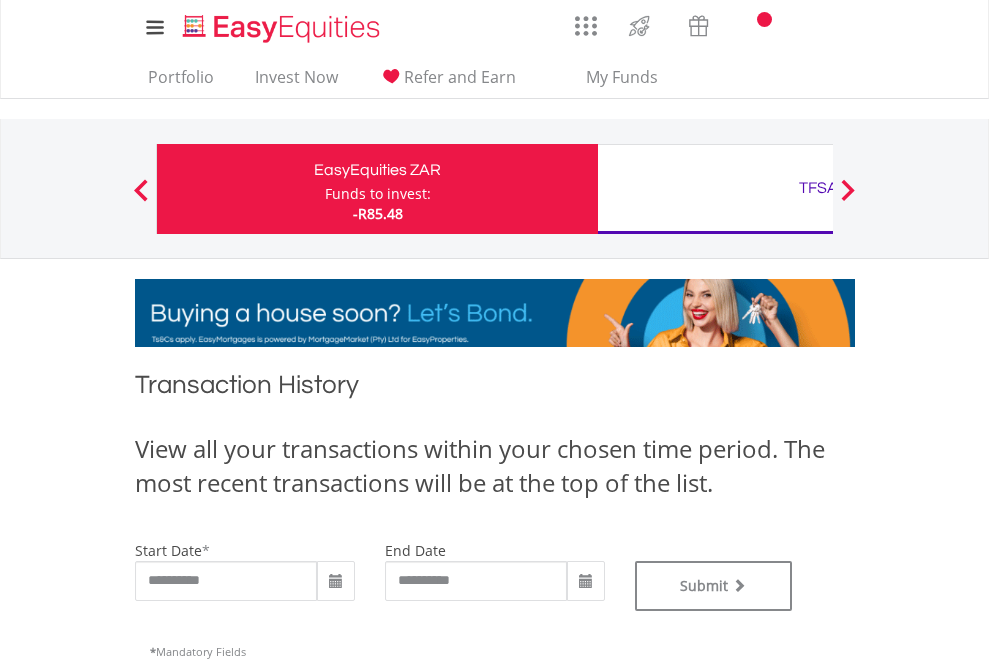 click on "TFSA" at bounding box center (818, 188) 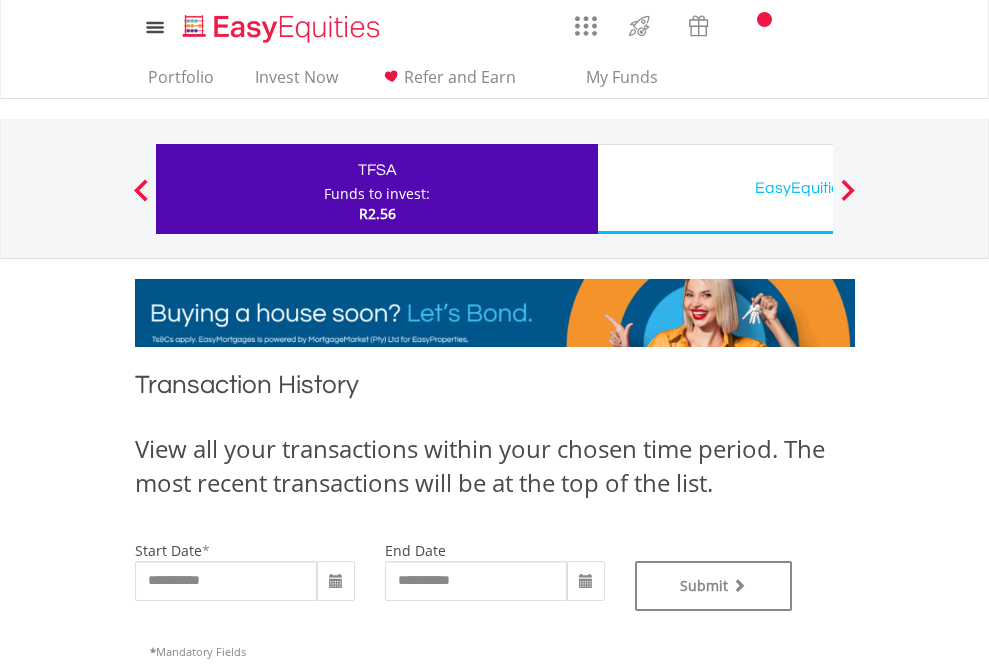 scroll, scrollTop: 811, scrollLeft: 0, axis: vertical 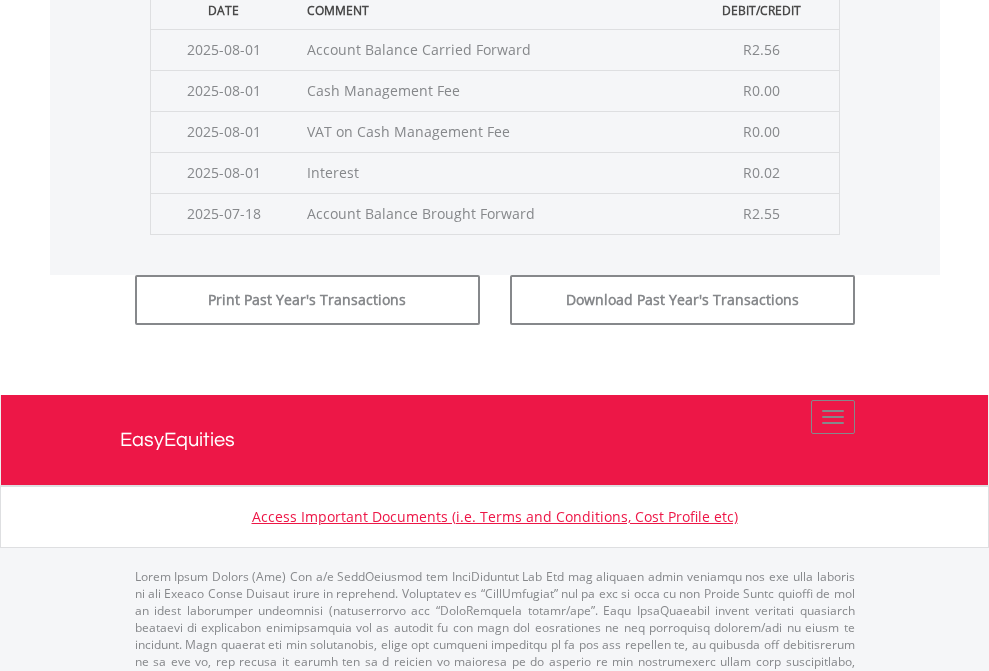 click on "Submit" at bounding box center (714, -225) 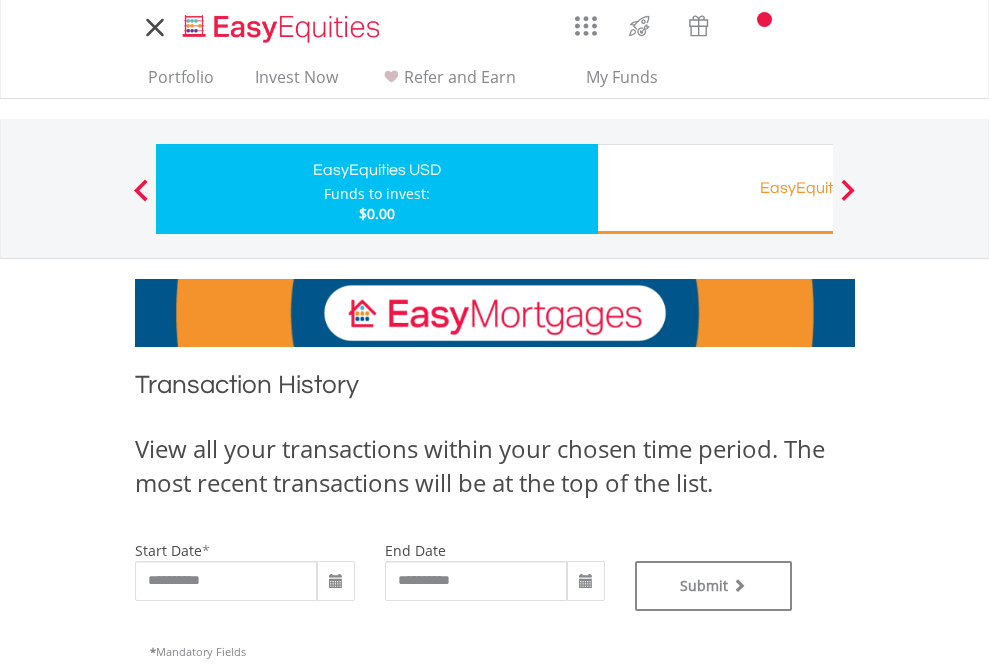 scroll, scrollTop: 0, scrollLeft: 0, axis: both 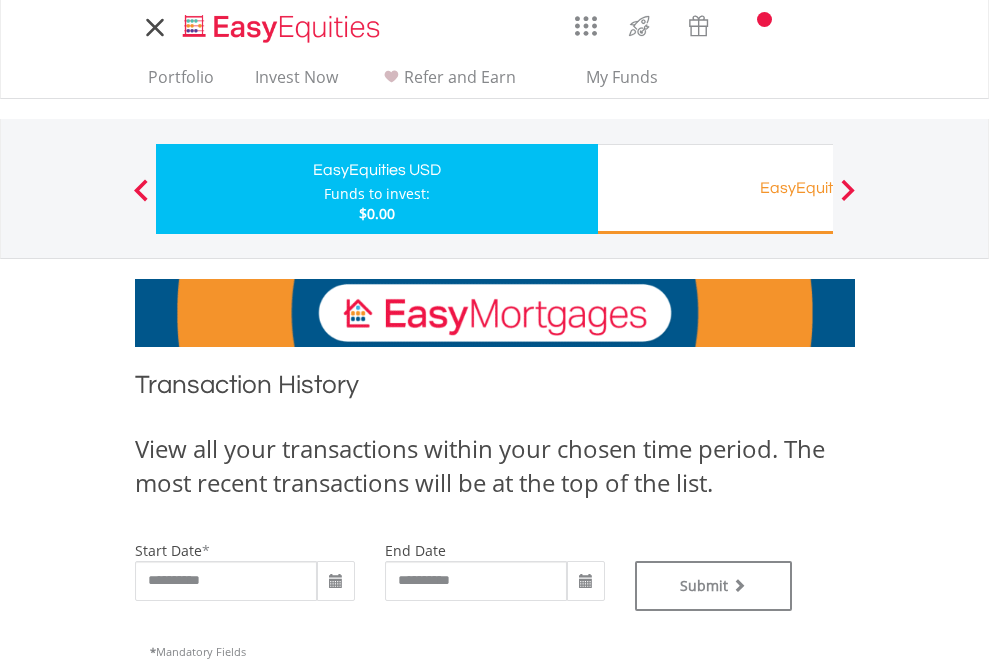 type on "**********" 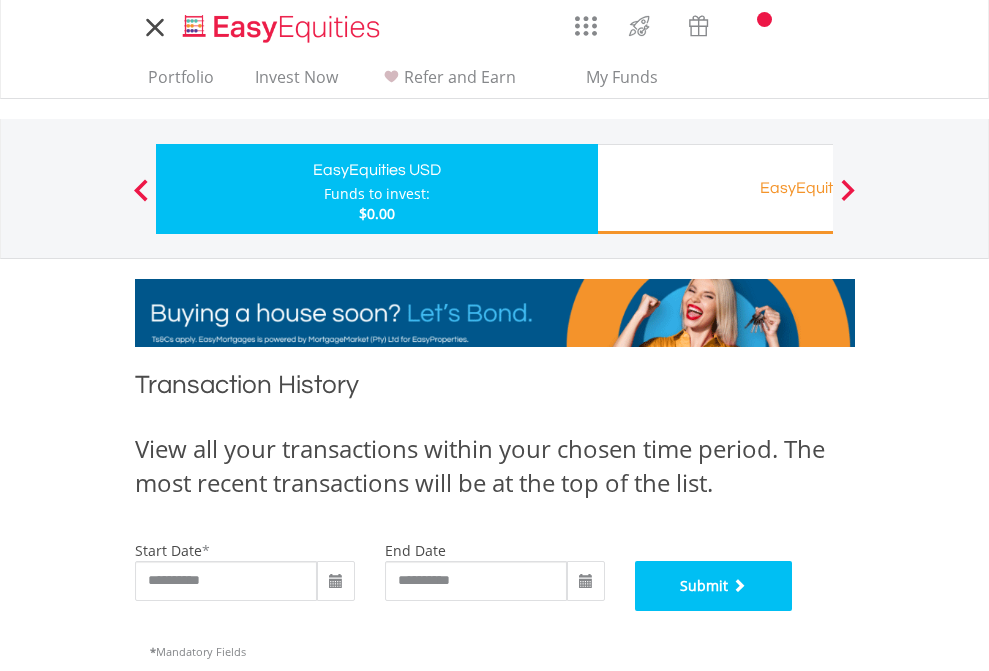 click on "Submit" at bounding box center [714, 586] 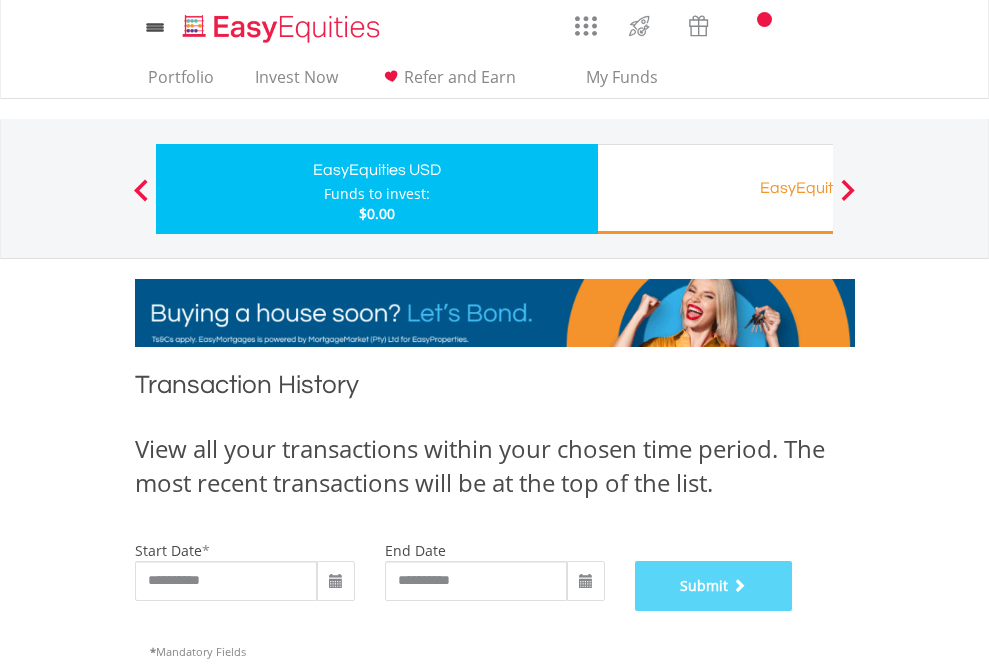scroll, scrollTop: 811, scrollLeft: 0, axis: vertical 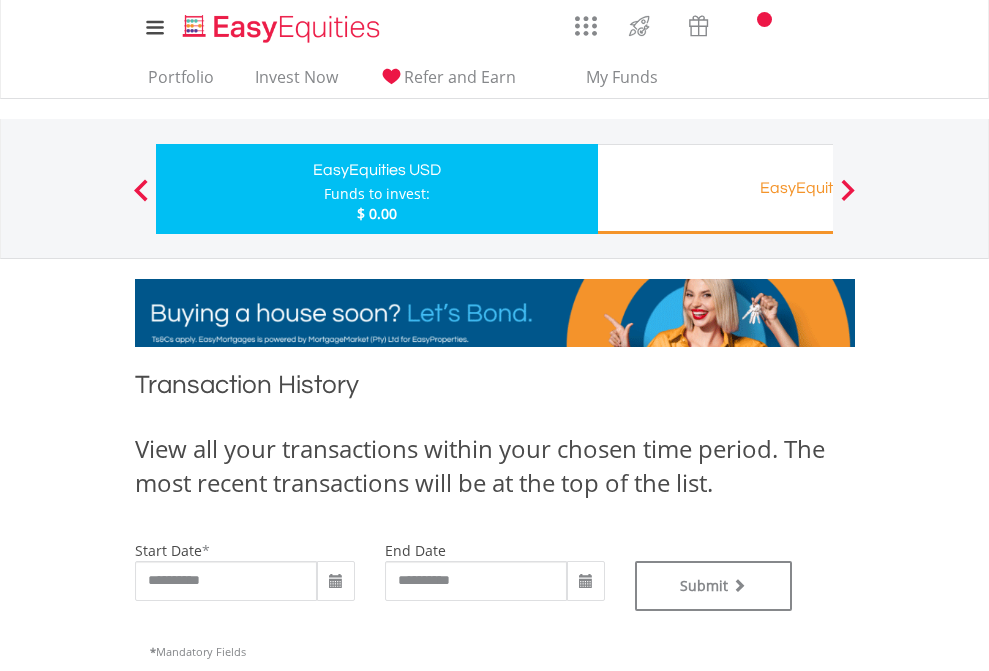 click on "EasyEquities RA" at bounding box center [818, 188] 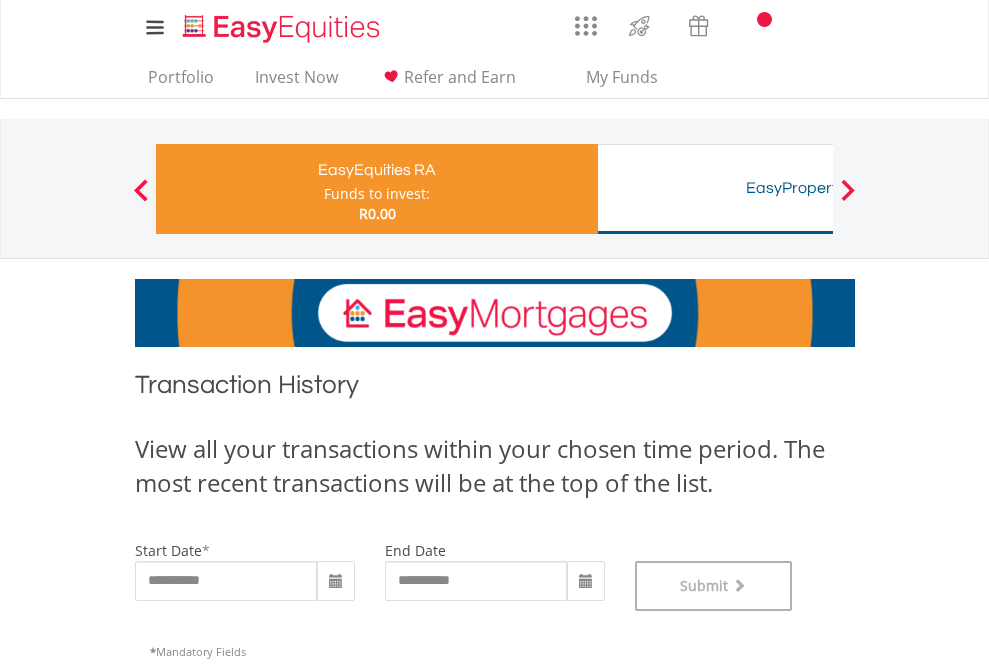 scroll, scrollTop: 811, scrollLeft: 0, axis: vertical 